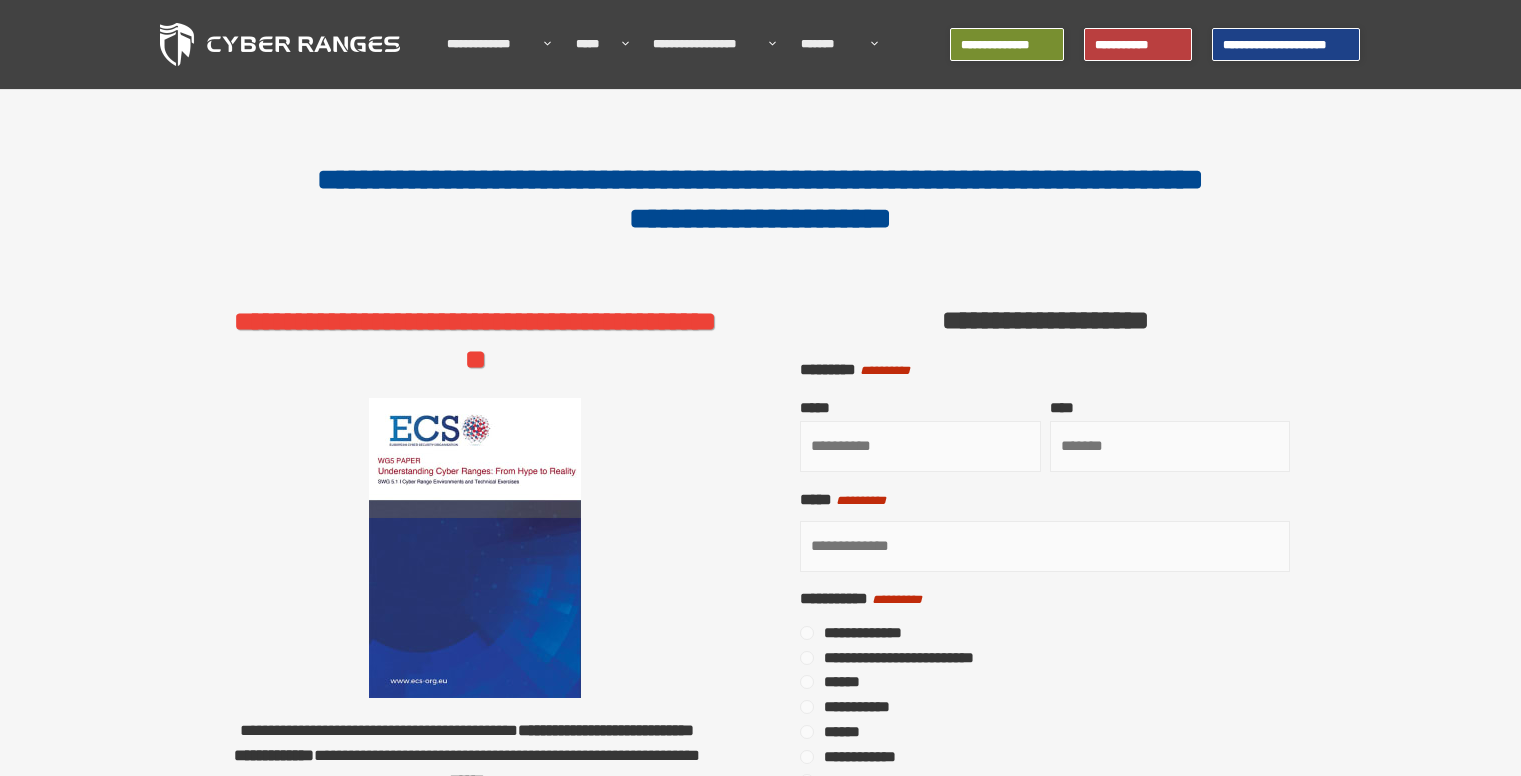 scroll, scrollTop: 0, scrollLeft: 0, axis: both 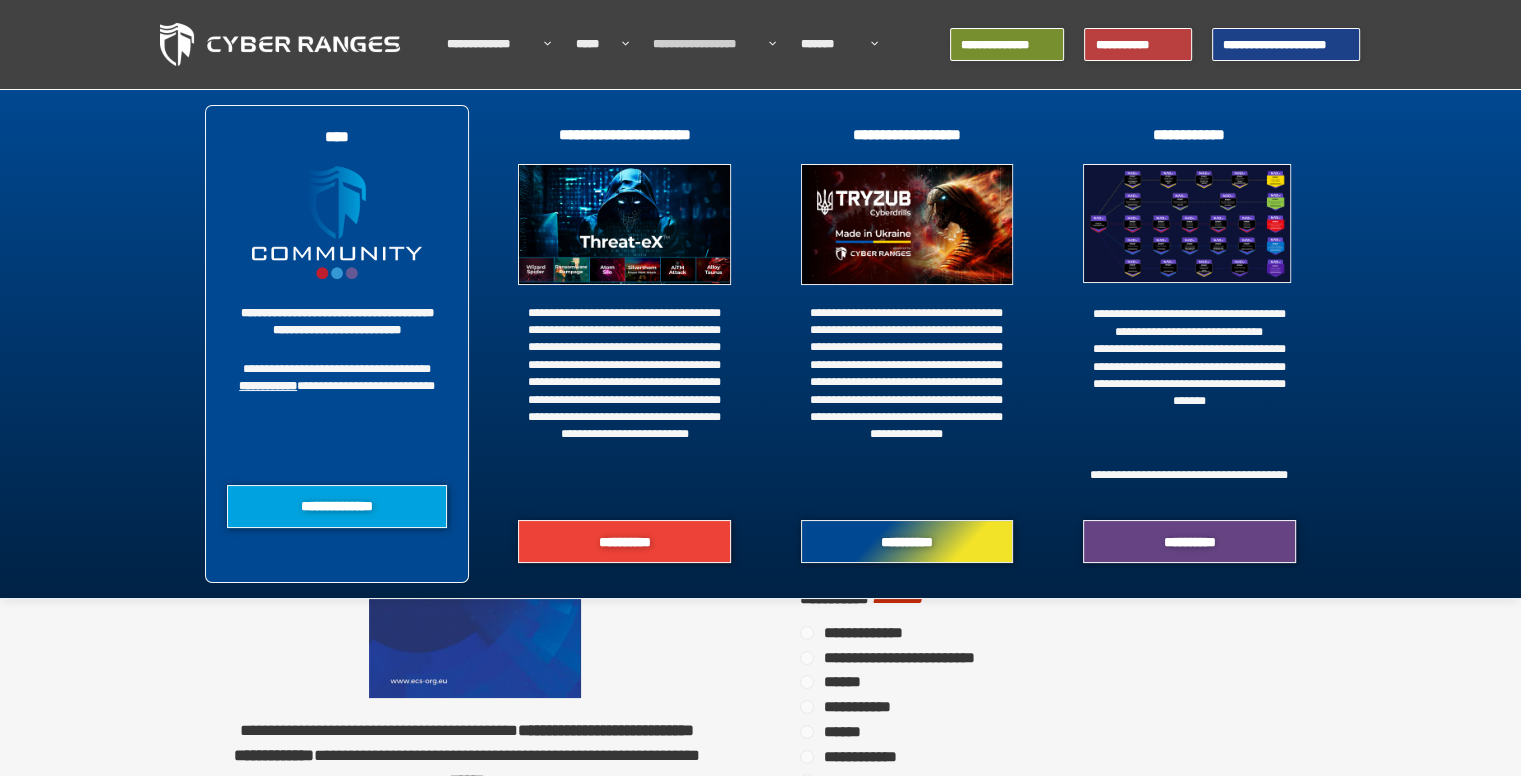 click on "**********" at bounding box center (706, 44) 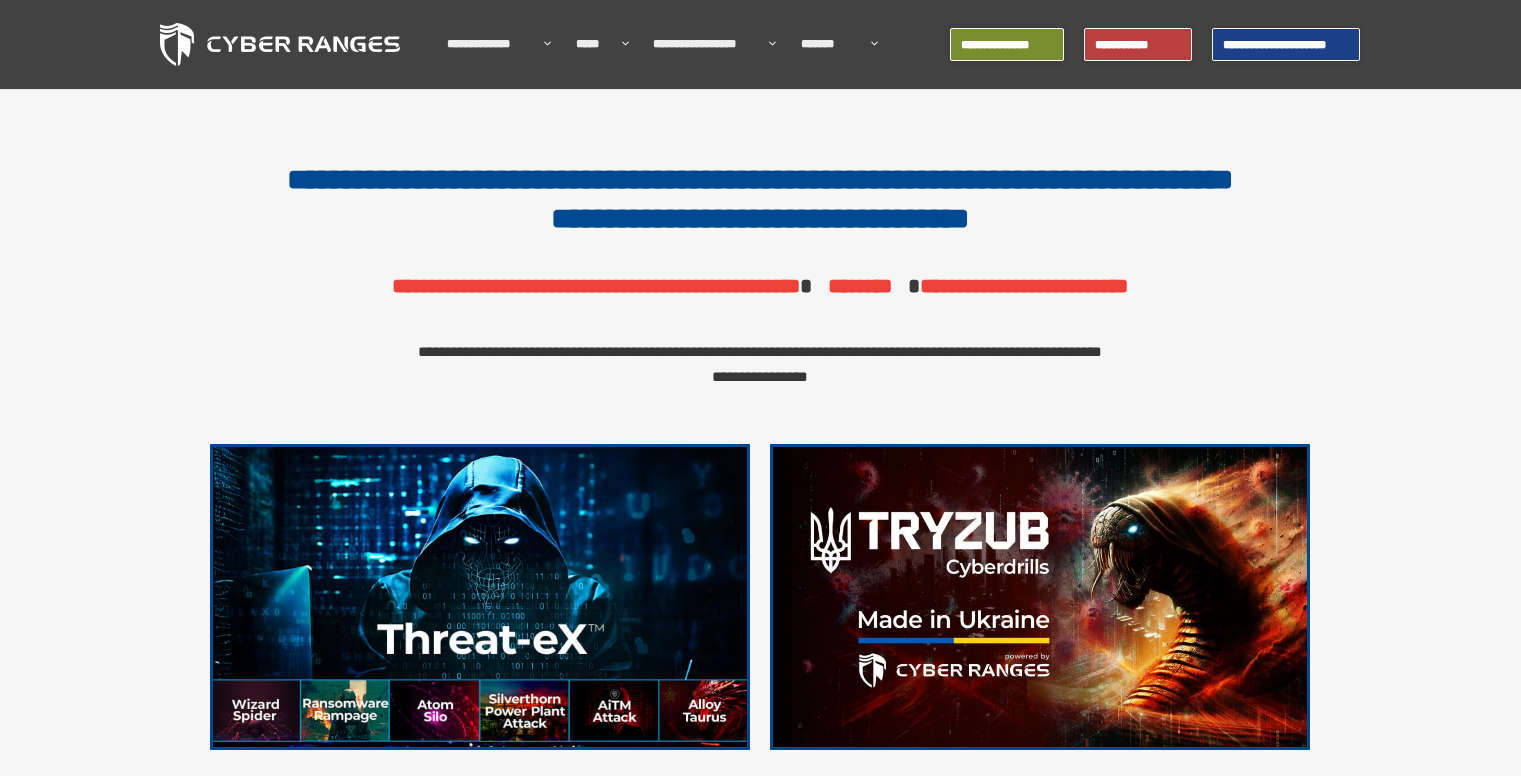 scroll, scrollTop: 0, scrollLeft: 0, axis: both 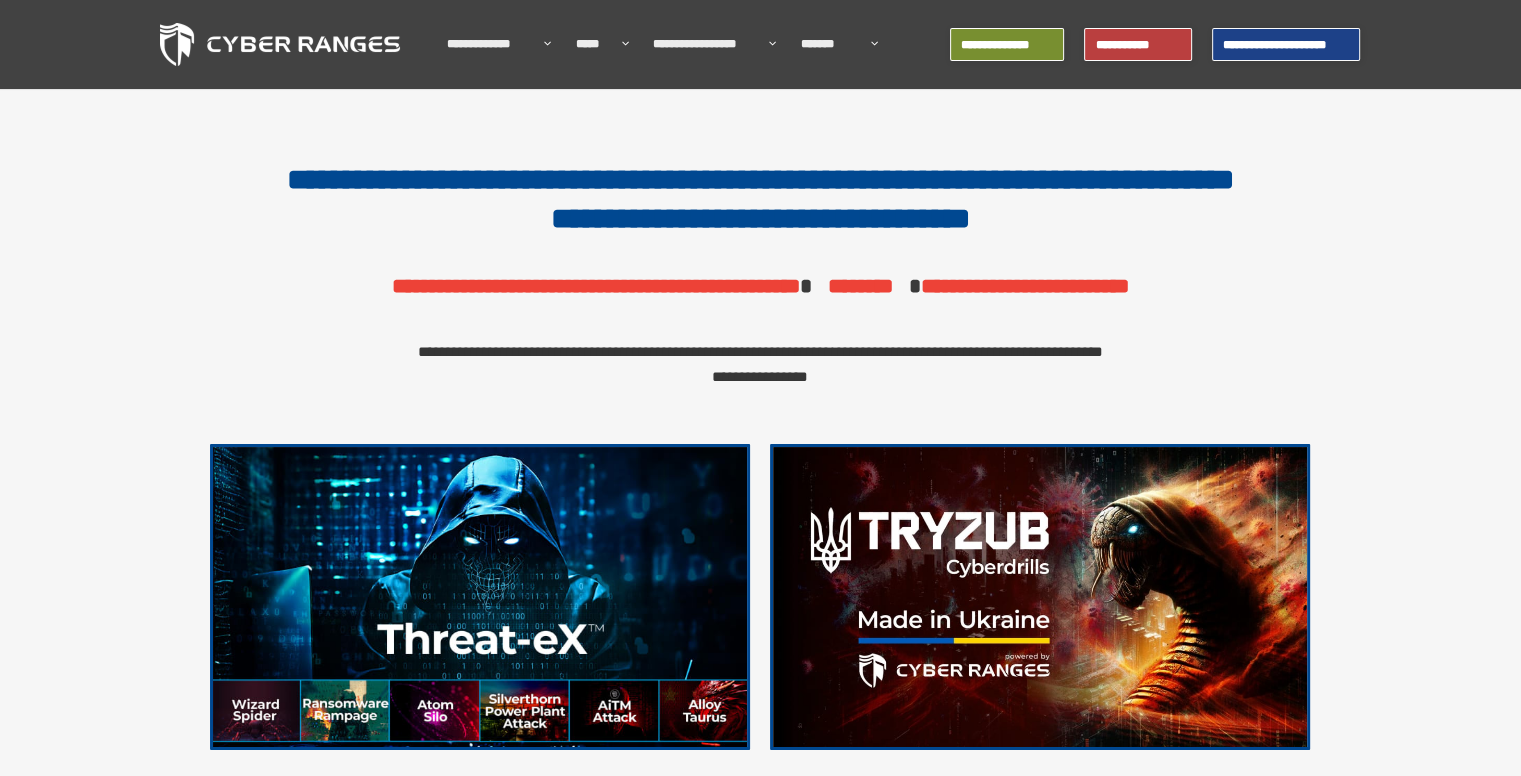 drag, startPoint x: 1527, startPoint y: 45, endPoint x: 1526, endPoint y: -7, distance: 52.009613 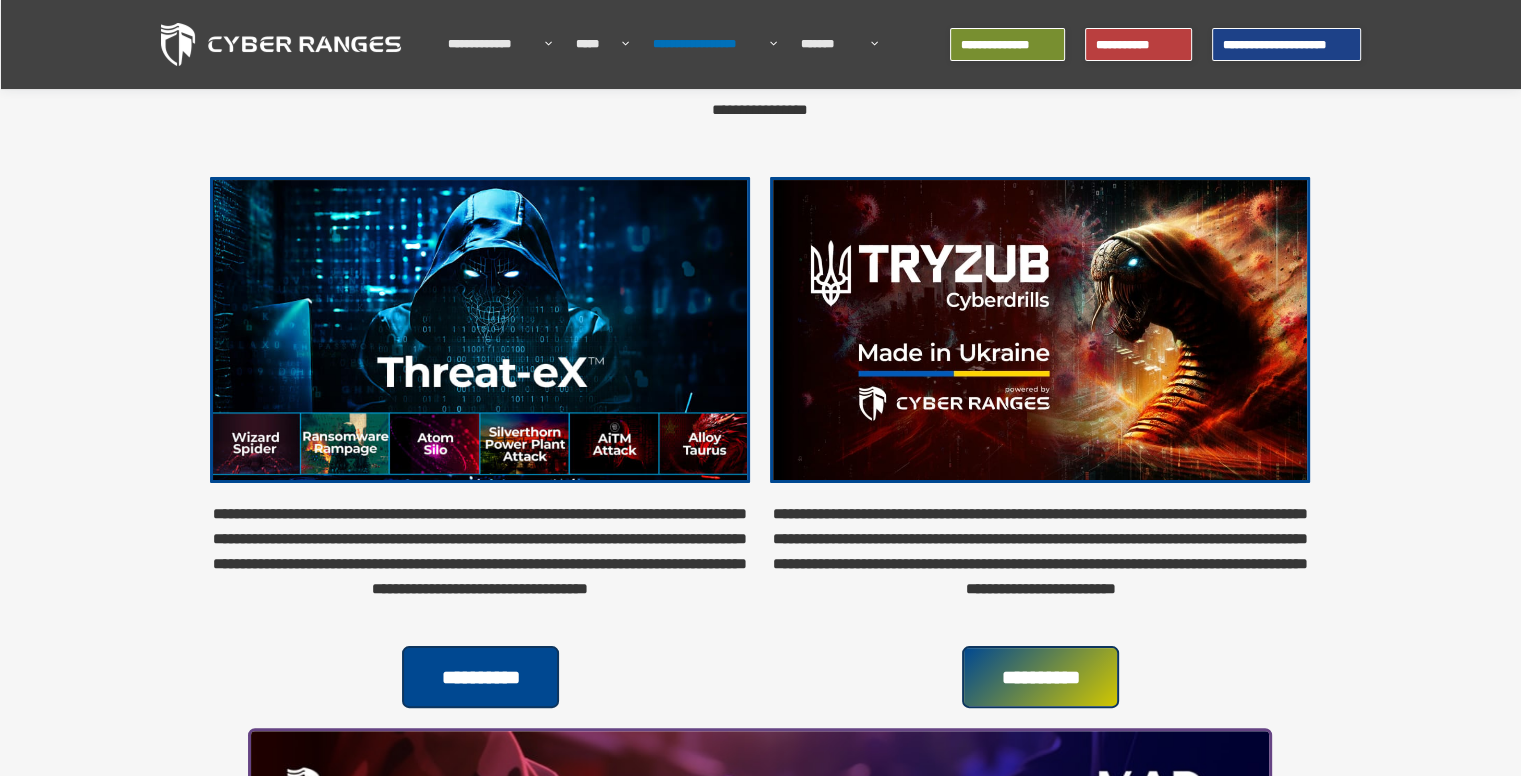 scroll, scrollTop: 258, scrollLeft: 0, axis: vertical 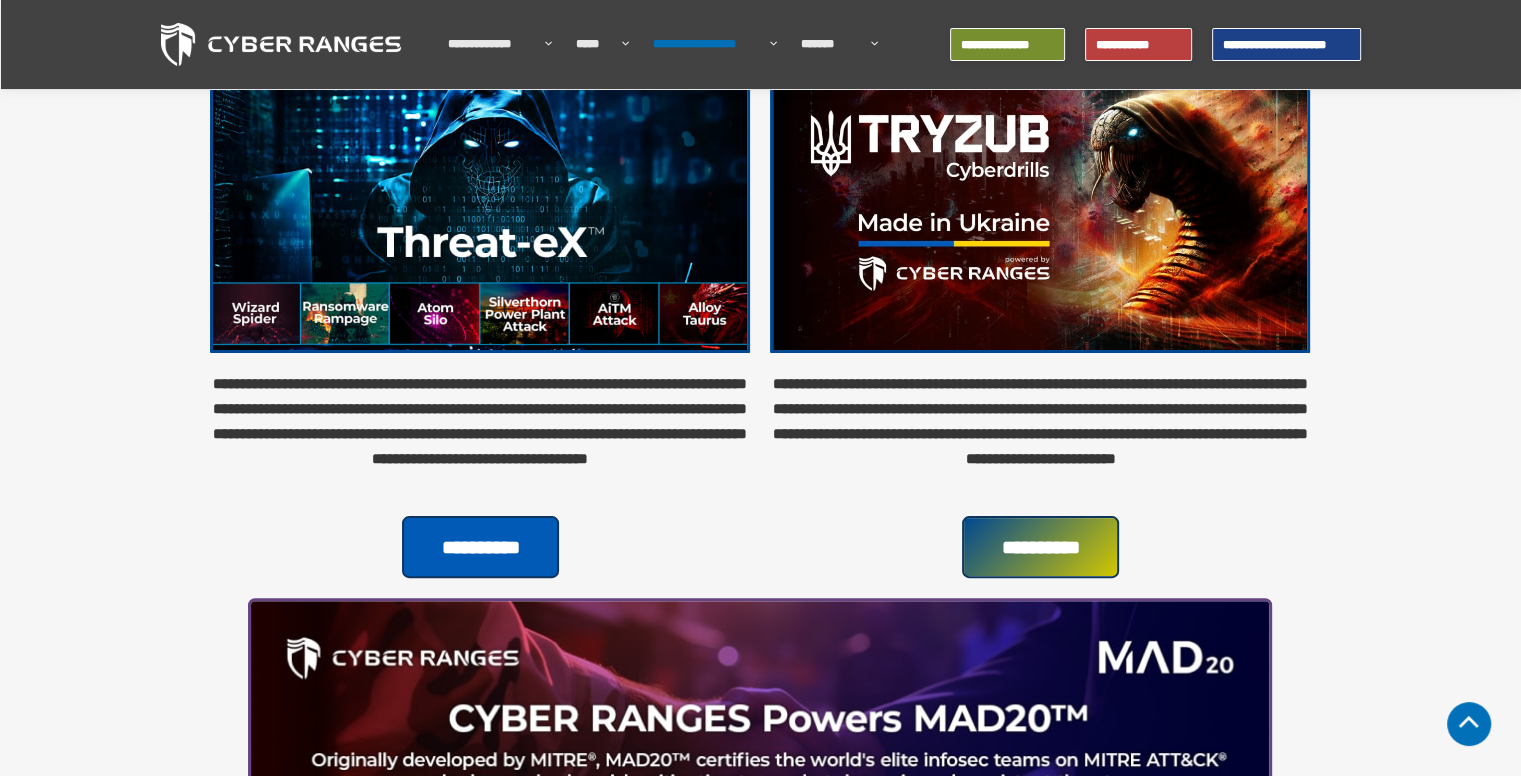 click on "**********" at bounding box center [480, 548] 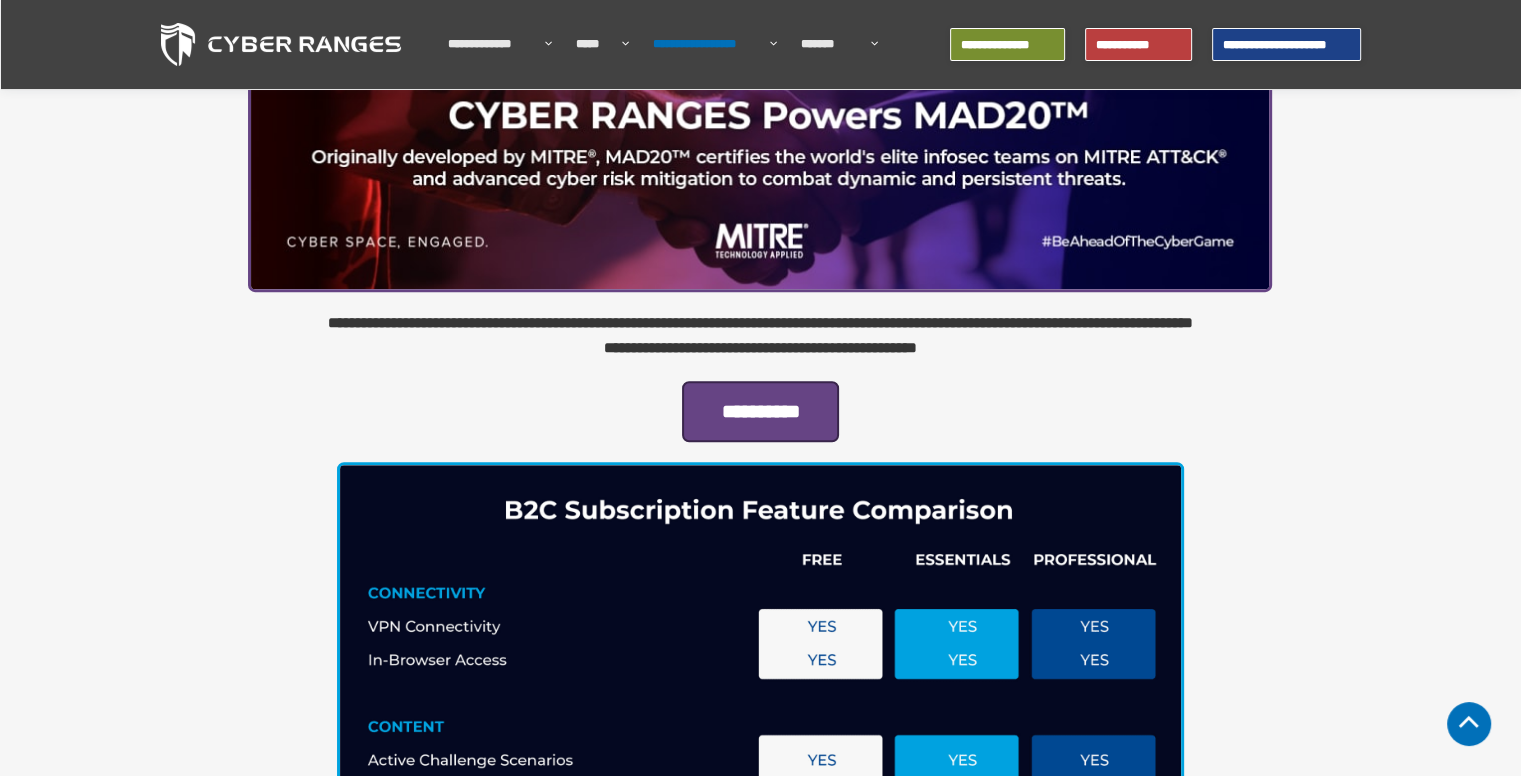 scroll, scrollTop: 992, scrollLeft: 0, axis: vertical 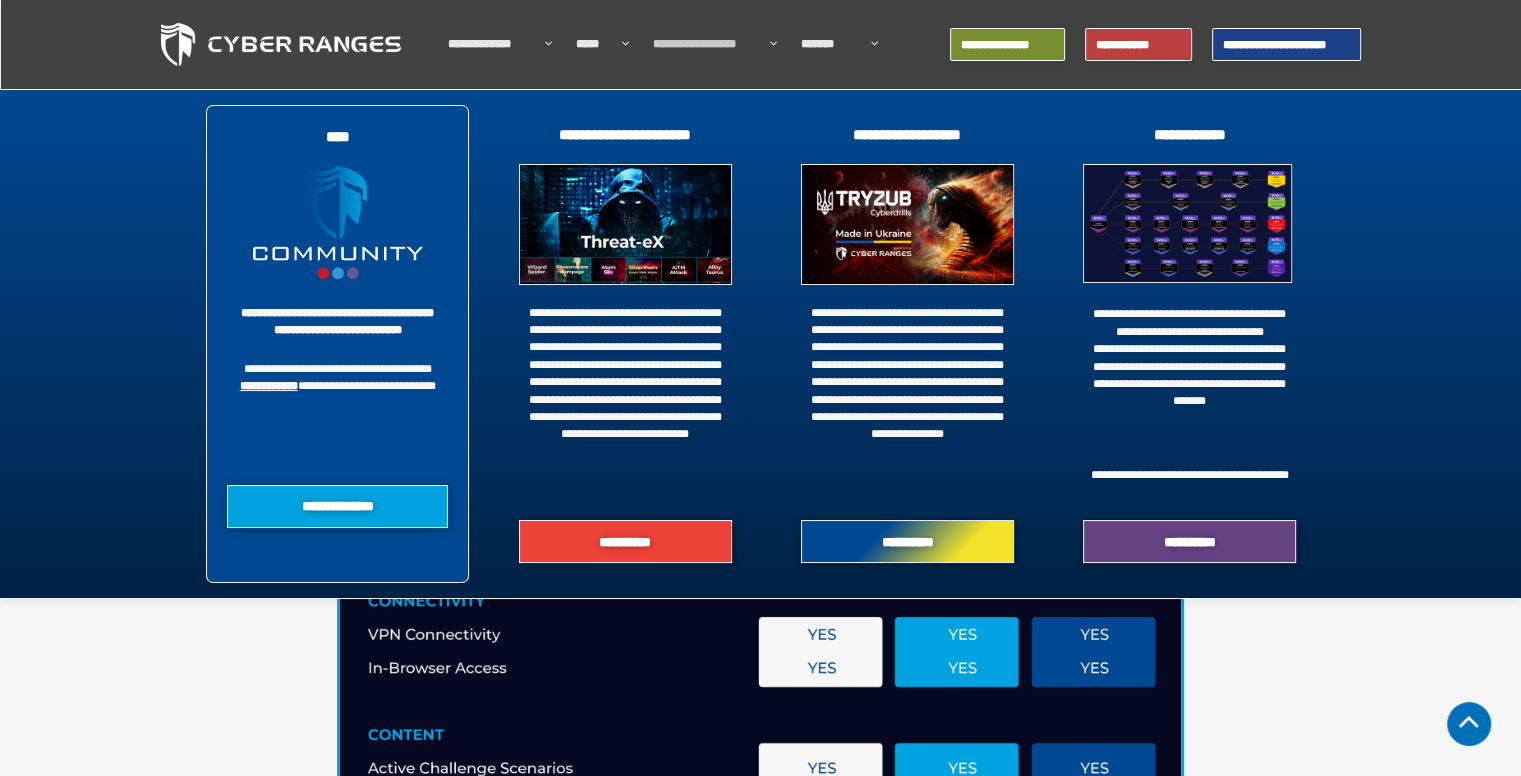 click at bounding box center (907, 224) 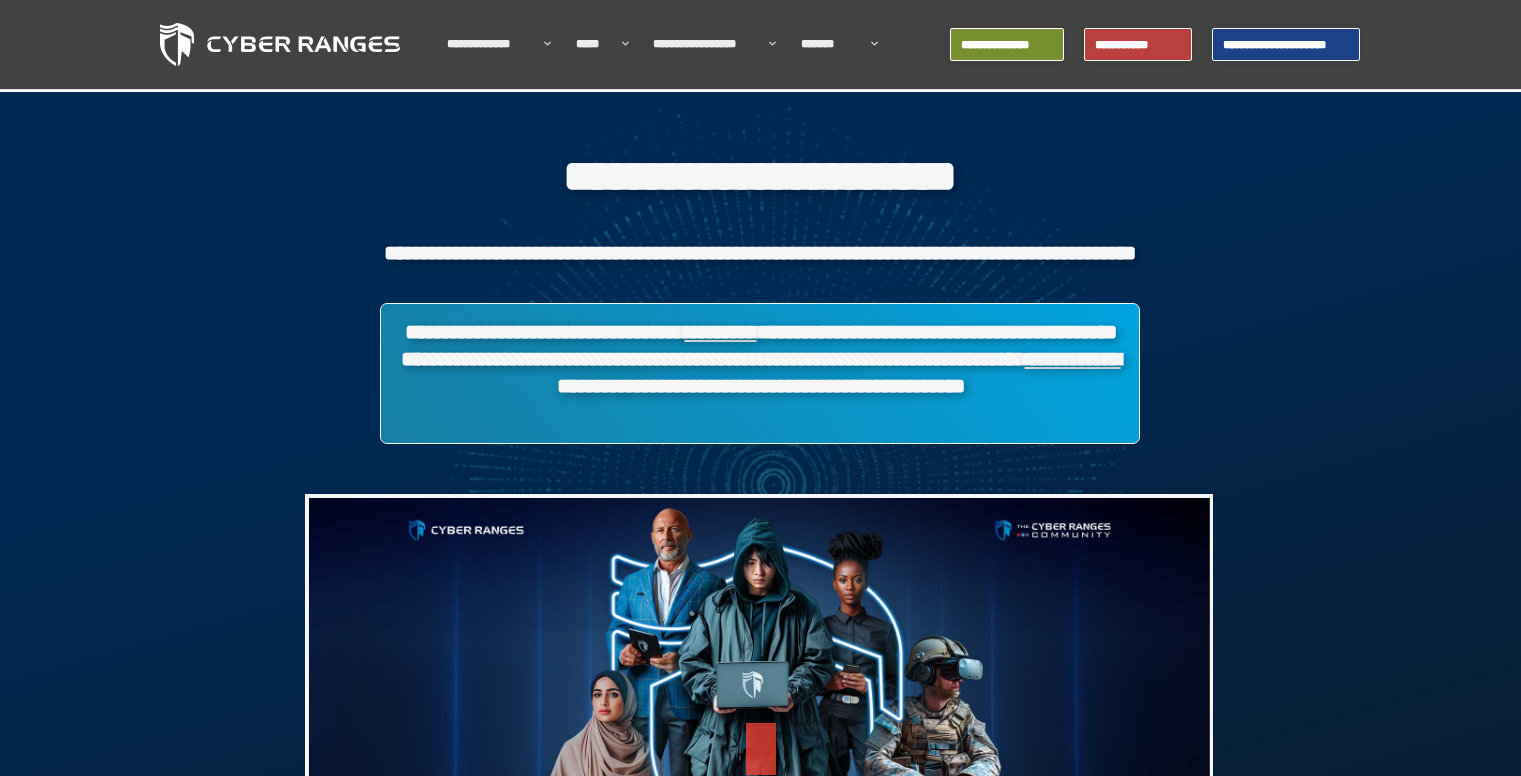 scroll, scrollTop: 0, scrollLeft: 0, axis: both 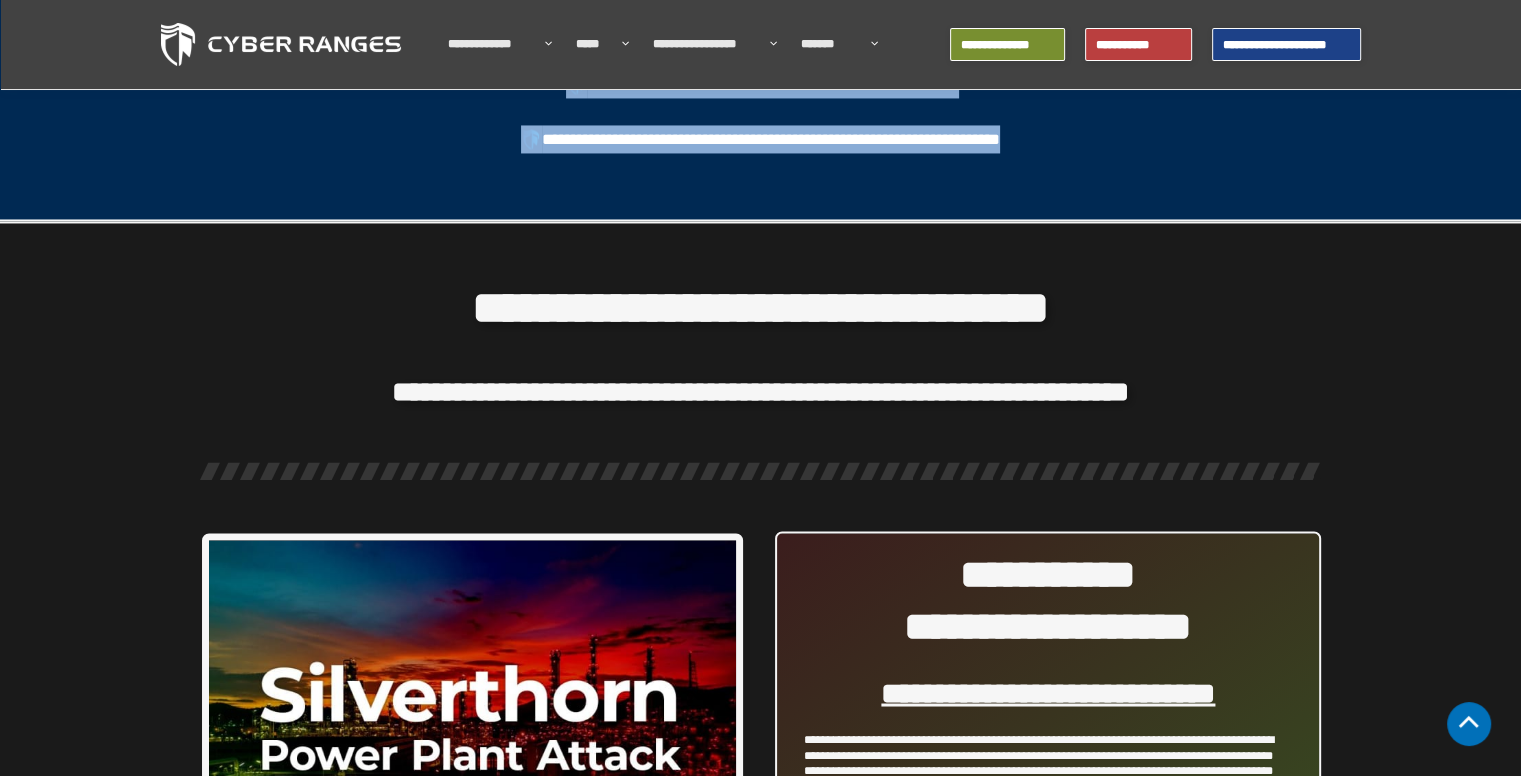 drag, startPoint x: 1399, startPoint y: 61, endPoint x: 1428, endPoint y: 197, distance: 139.05754 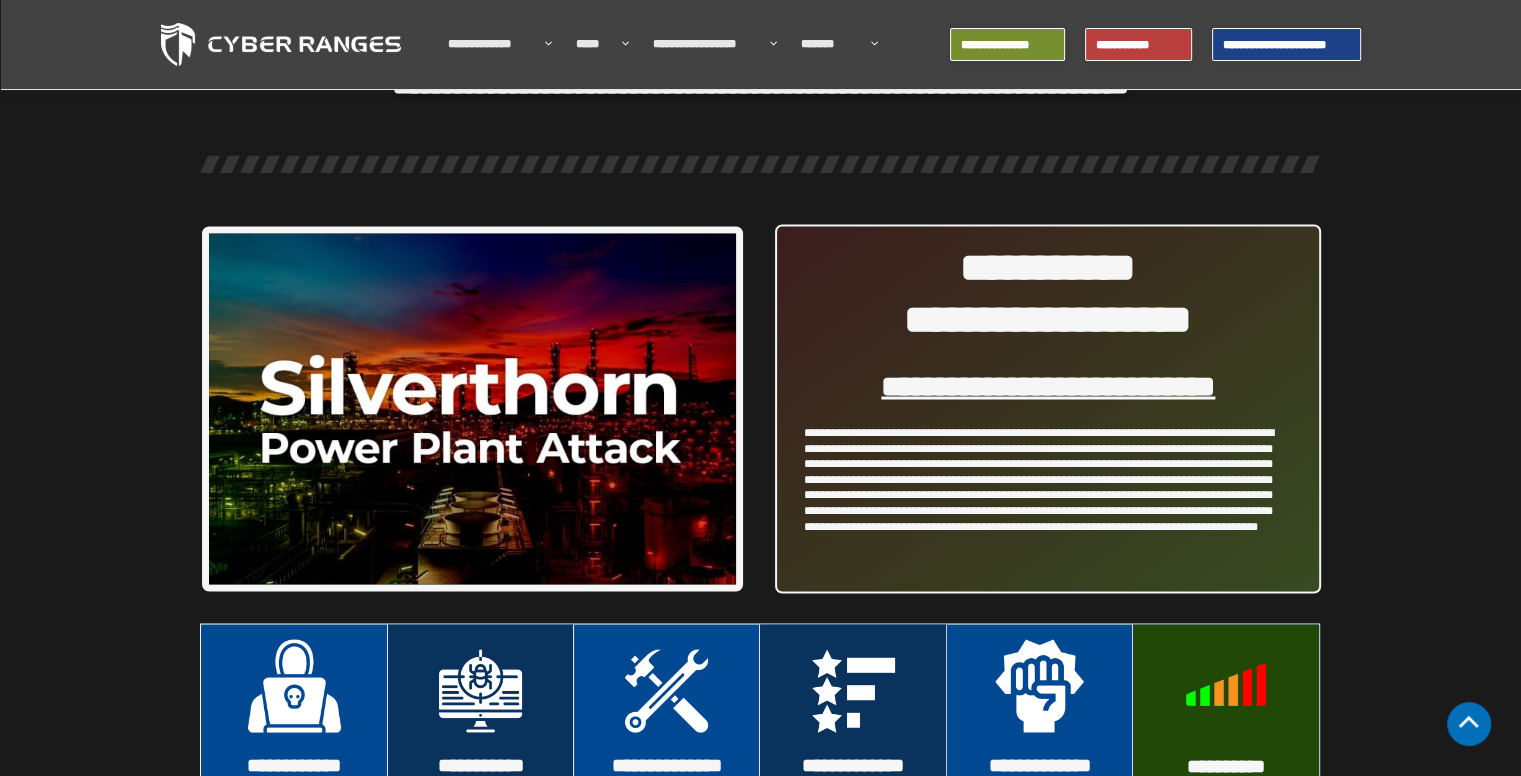 scroll, scrollTop: 3623, scrollLeft: 0, axis: vertical 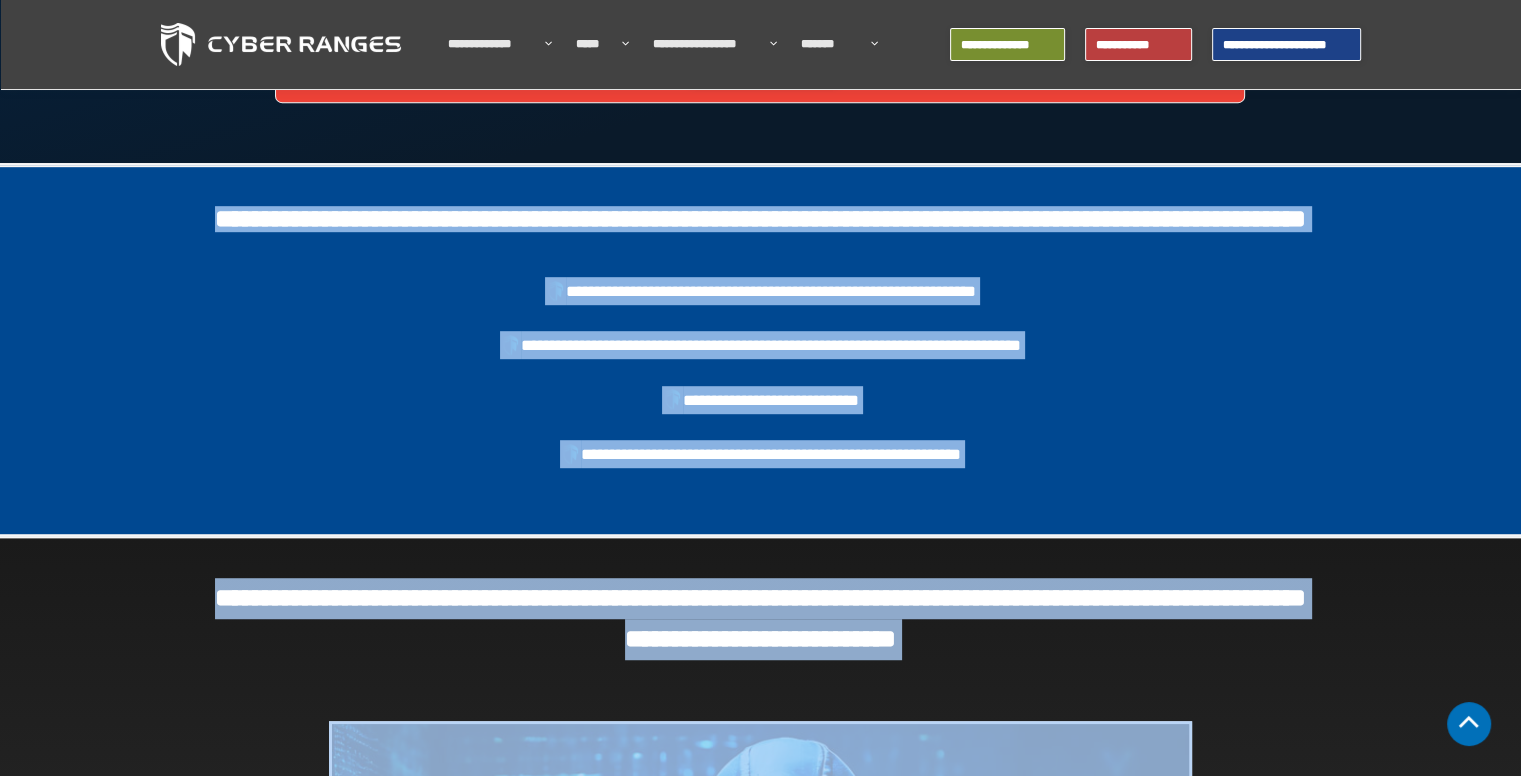 click on "**********" at bounding box center (760, 350) 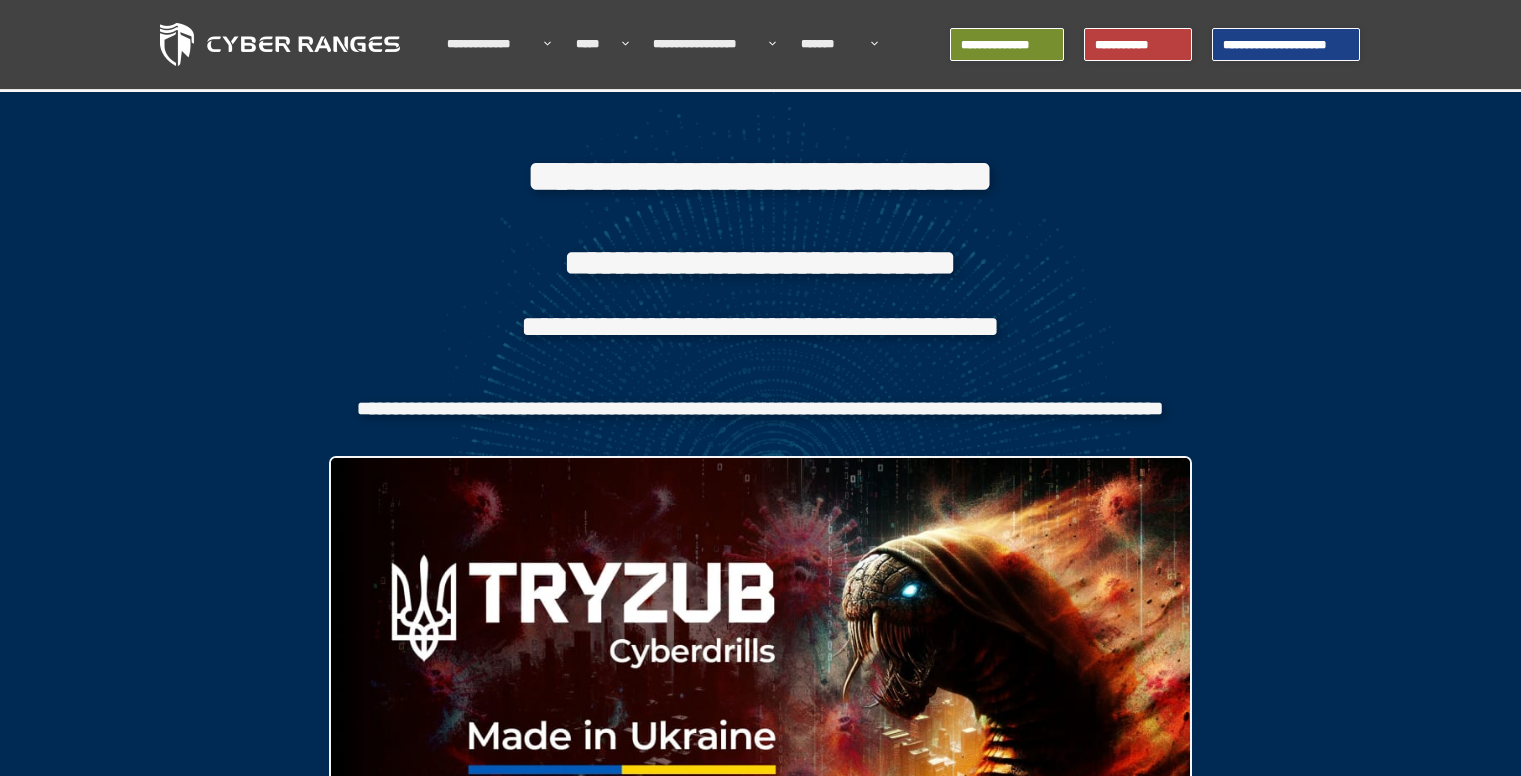 scroll, scrollTop: 0, scrollLeft: 0, axis: both 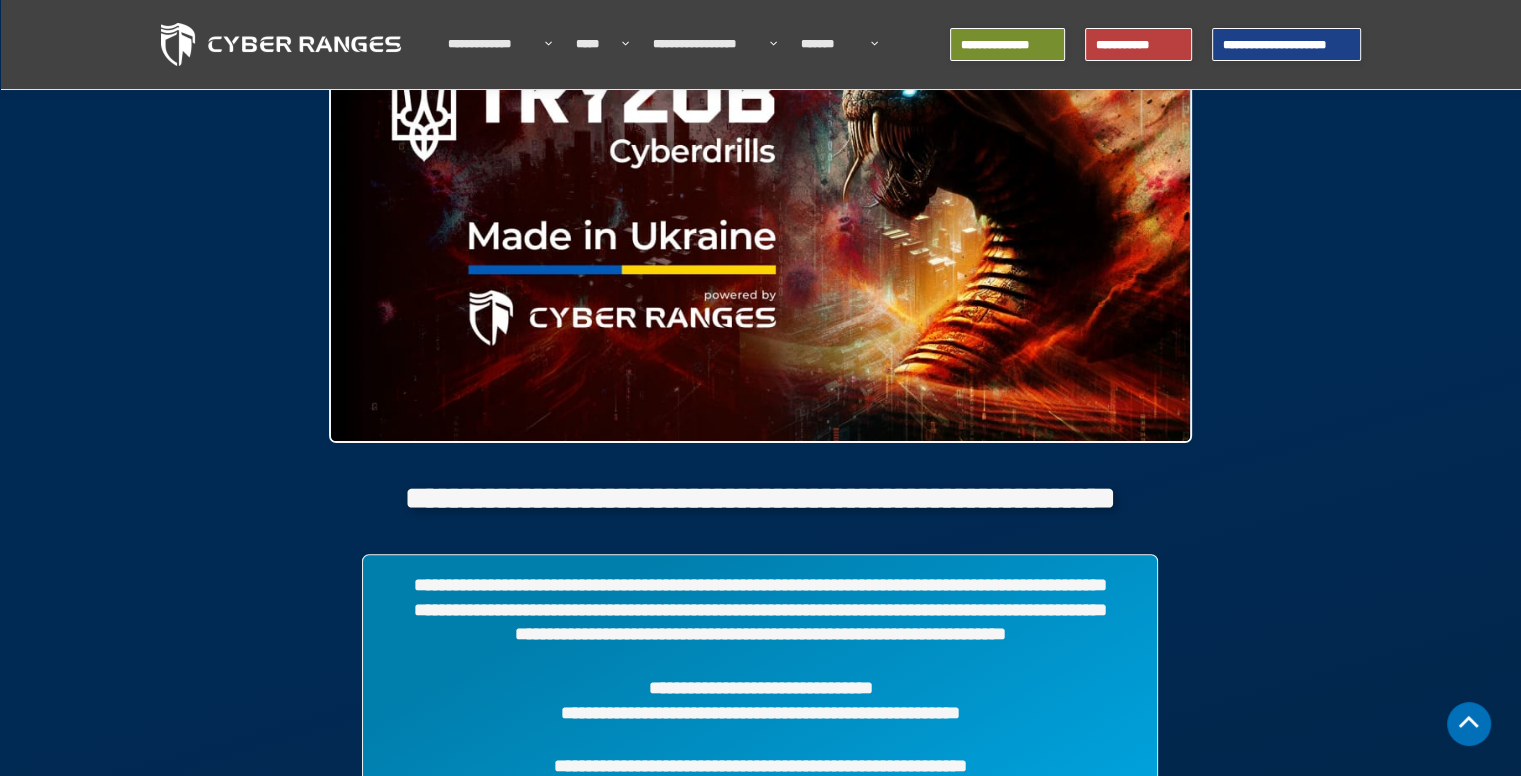 drag, startPoint x: 1532, startPoint y: 38, endPoint x: 1519, endPoint y: 59, distance: 24.698177 